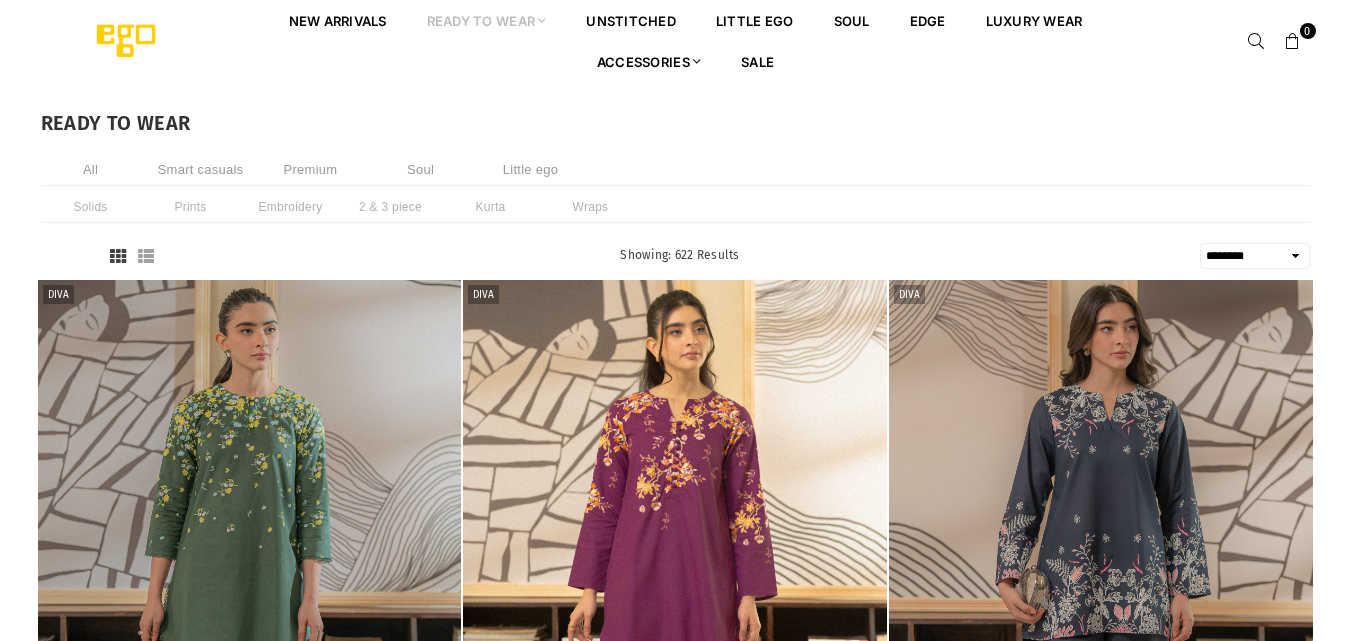 select on "******" 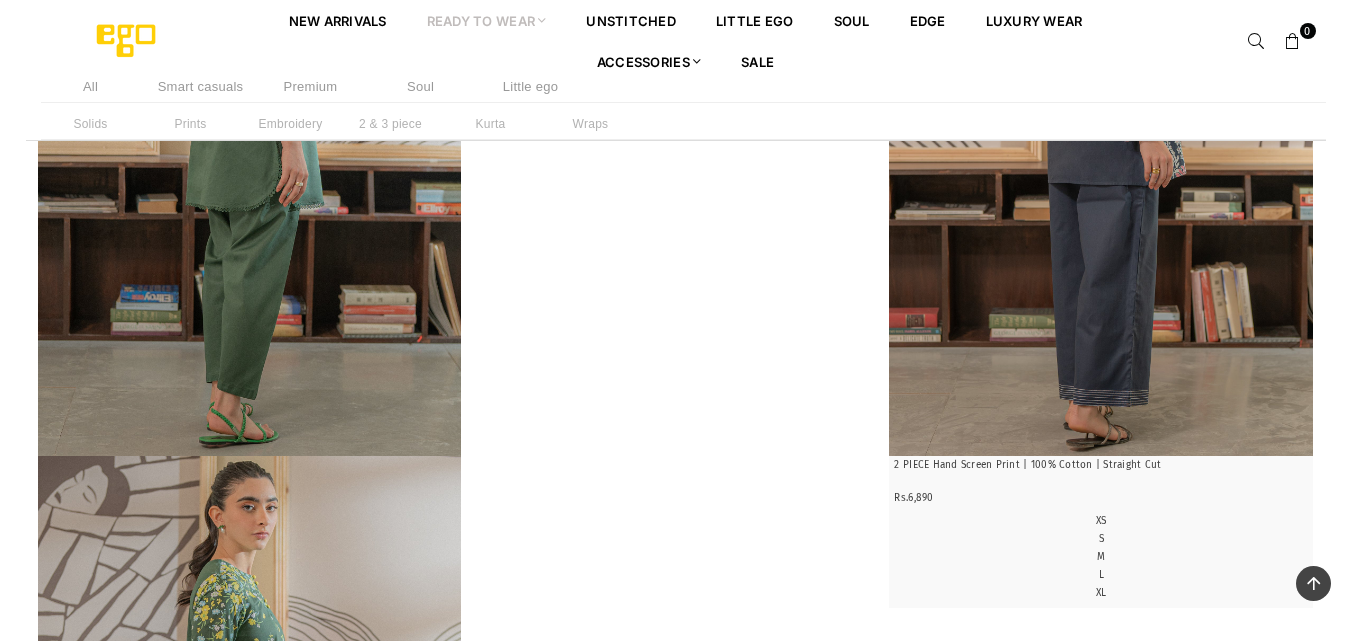 scroll, scrollTop: 2296, scrollLeft: 0, axis: vertical 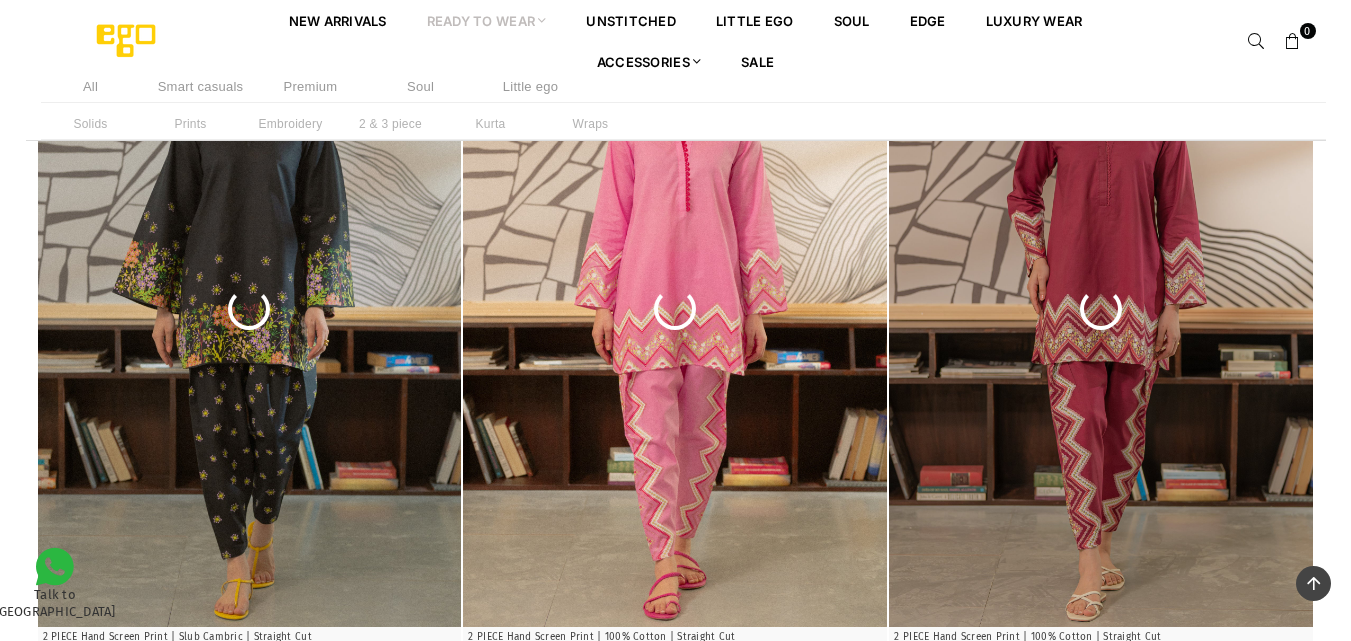 click at bounding box center [1257, 42] 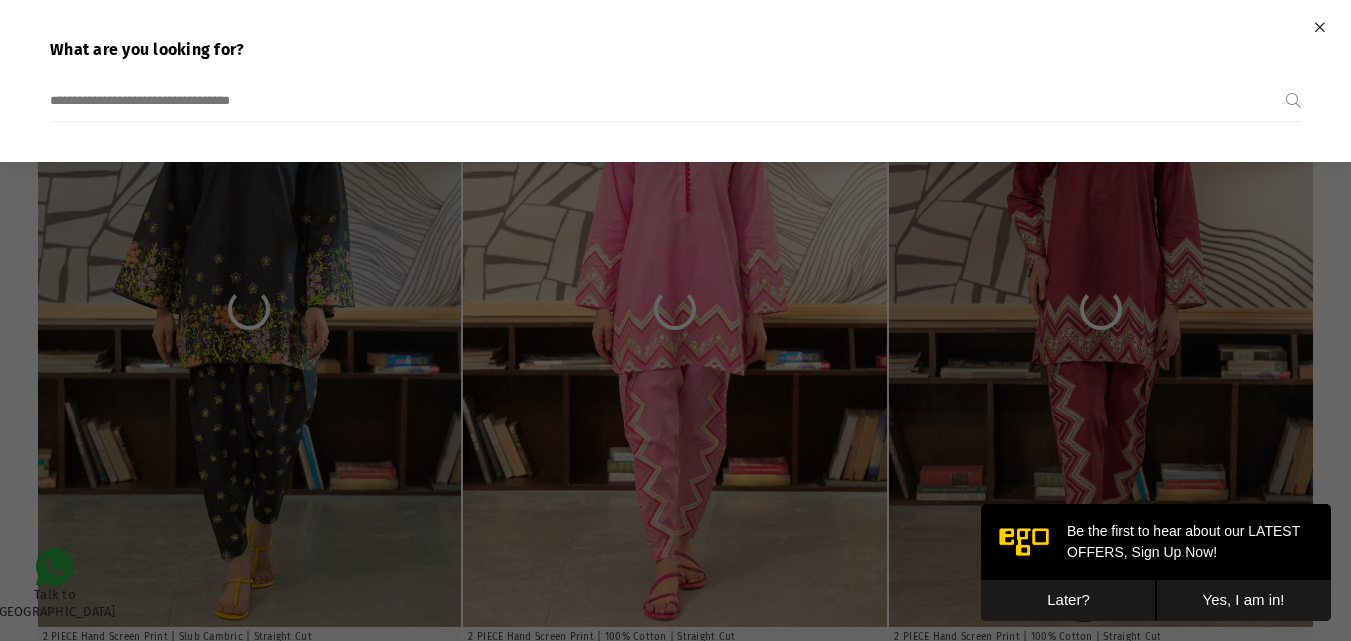 scroll, scrollTop: 0, scrollLeft: 0, axis: both 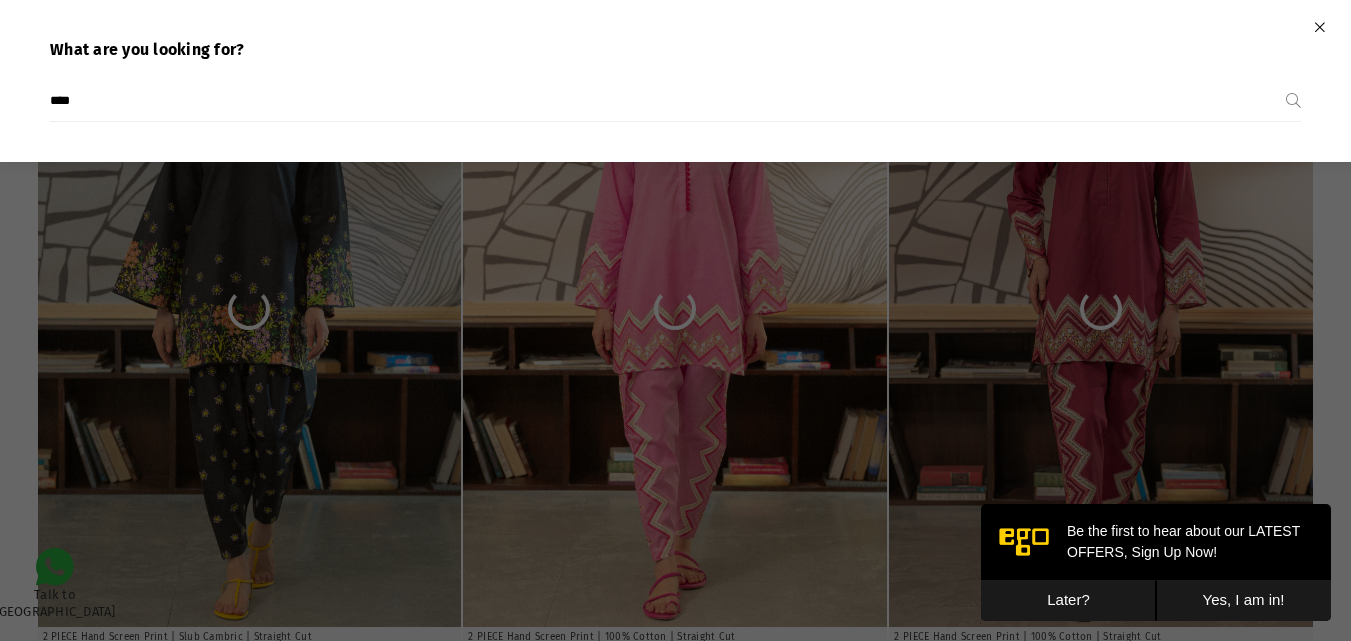type on "****" 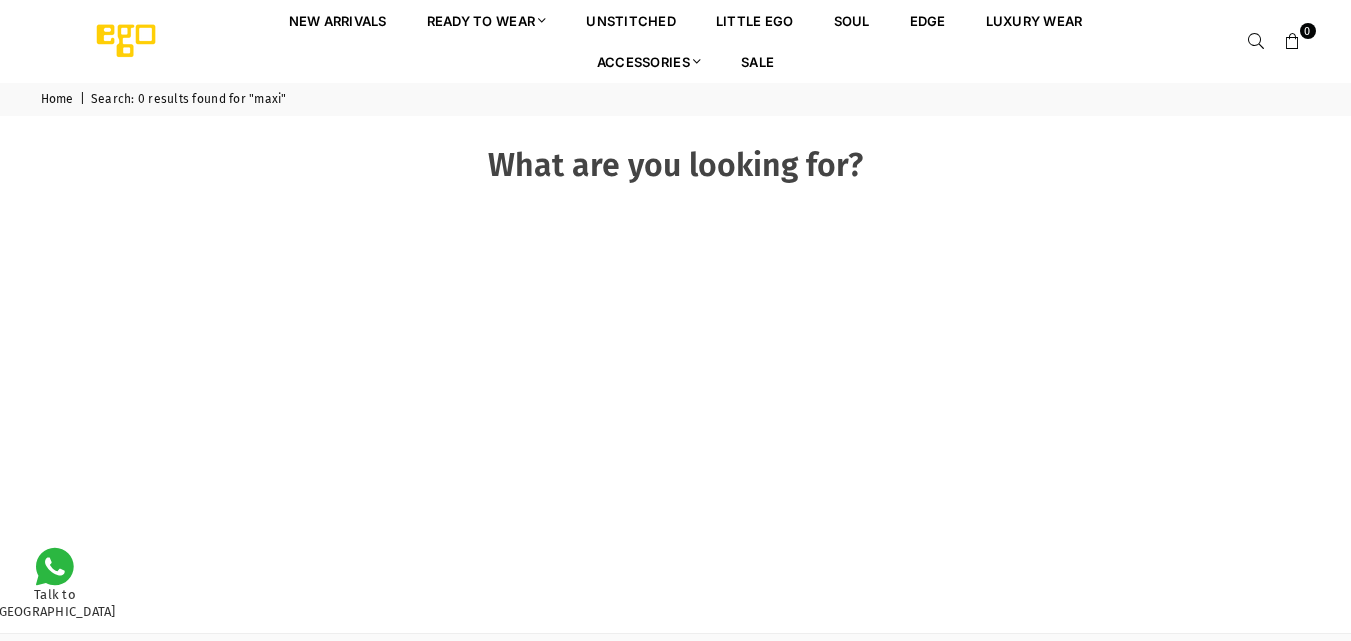 scroll, scrollTop: 0, scrollLeft: 0, axis: both 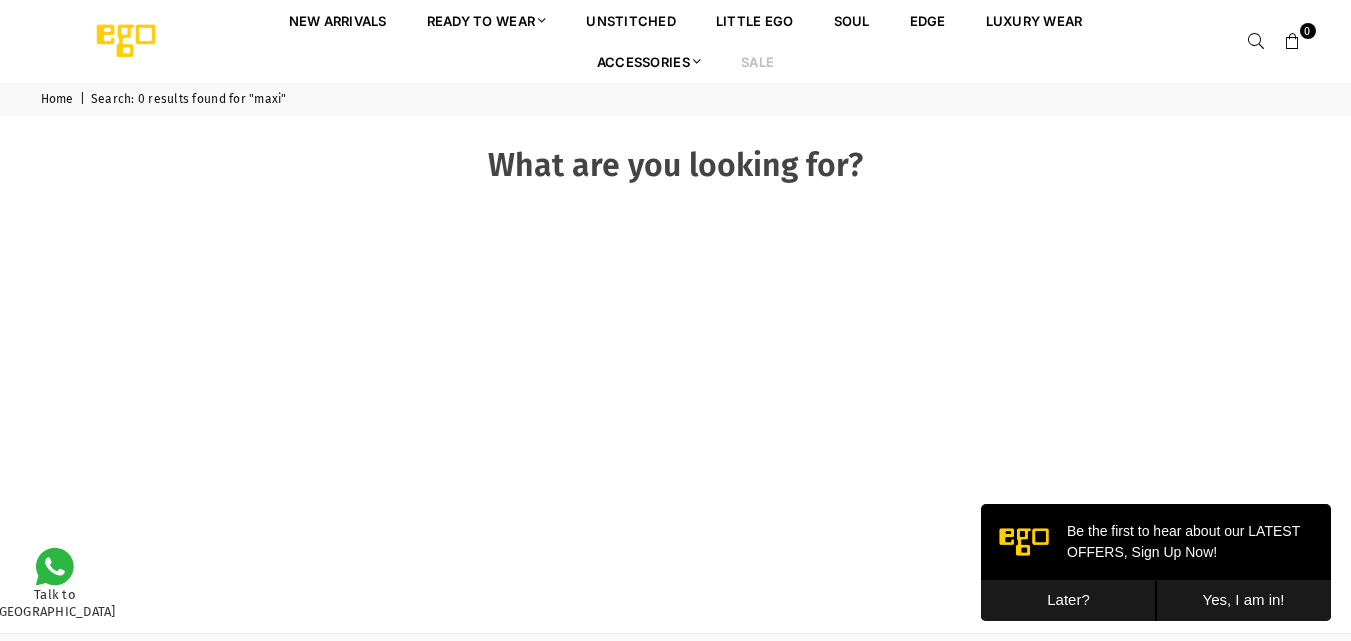 click on "Sale" at bounding box center [757, 61] 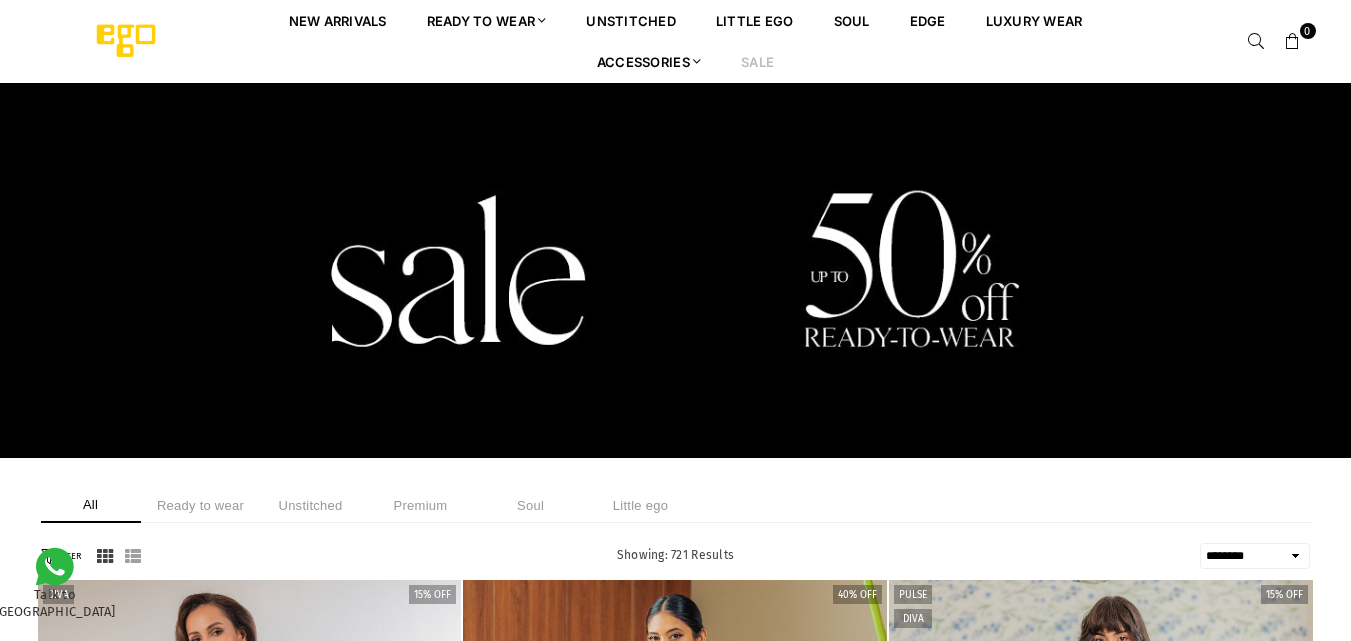 select on "******" 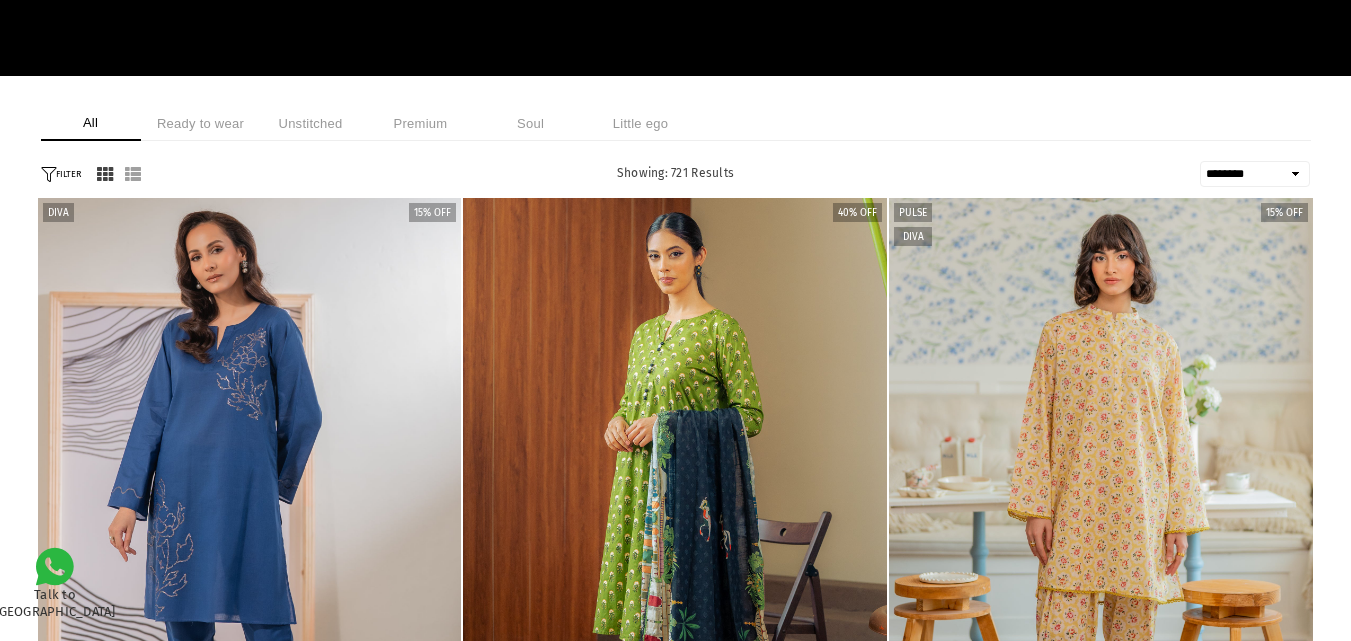 scroll, scrollTop: 0, scrollLeft: 0, axis: both 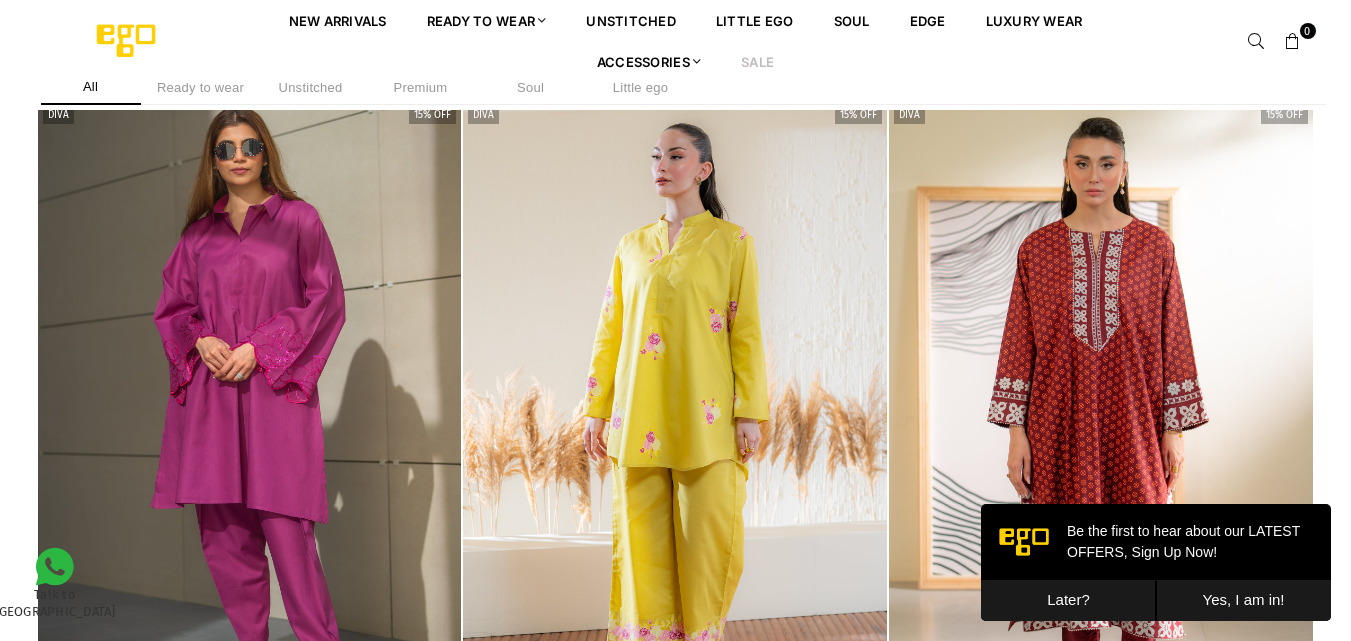 click on "Later?" at bounding box center (1068, 600) 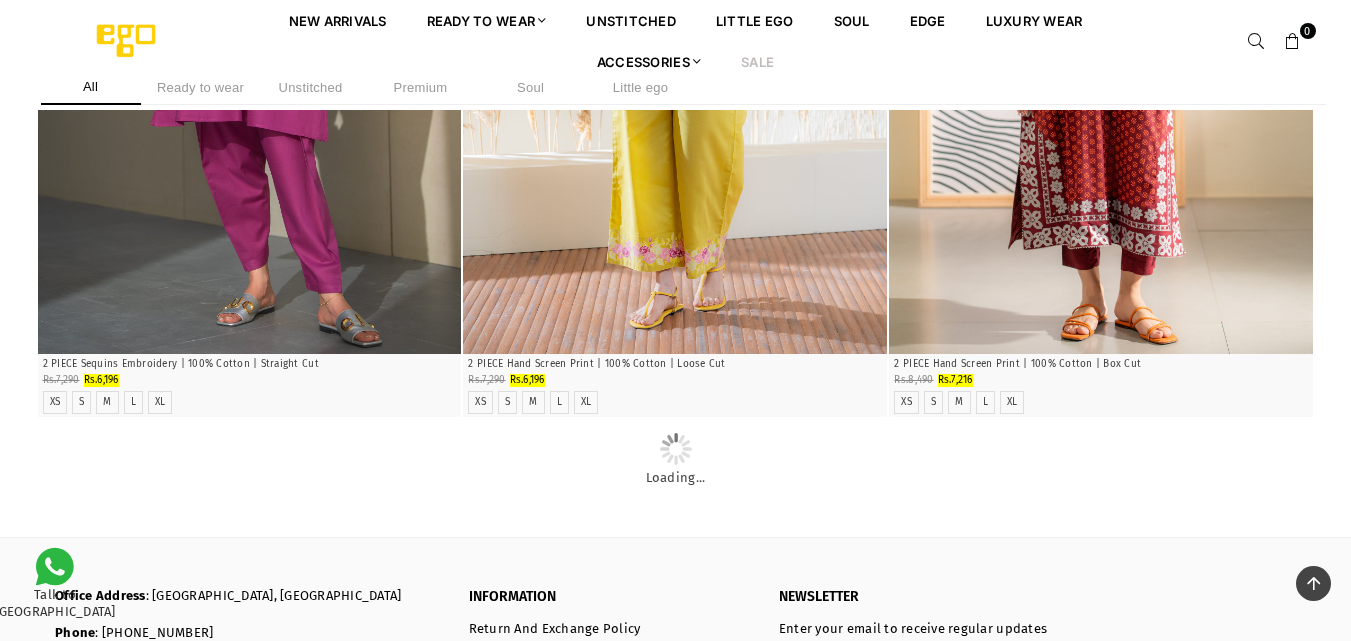 scroll, scrollTop: 3003, scrollLeft: 0, axis: vertical 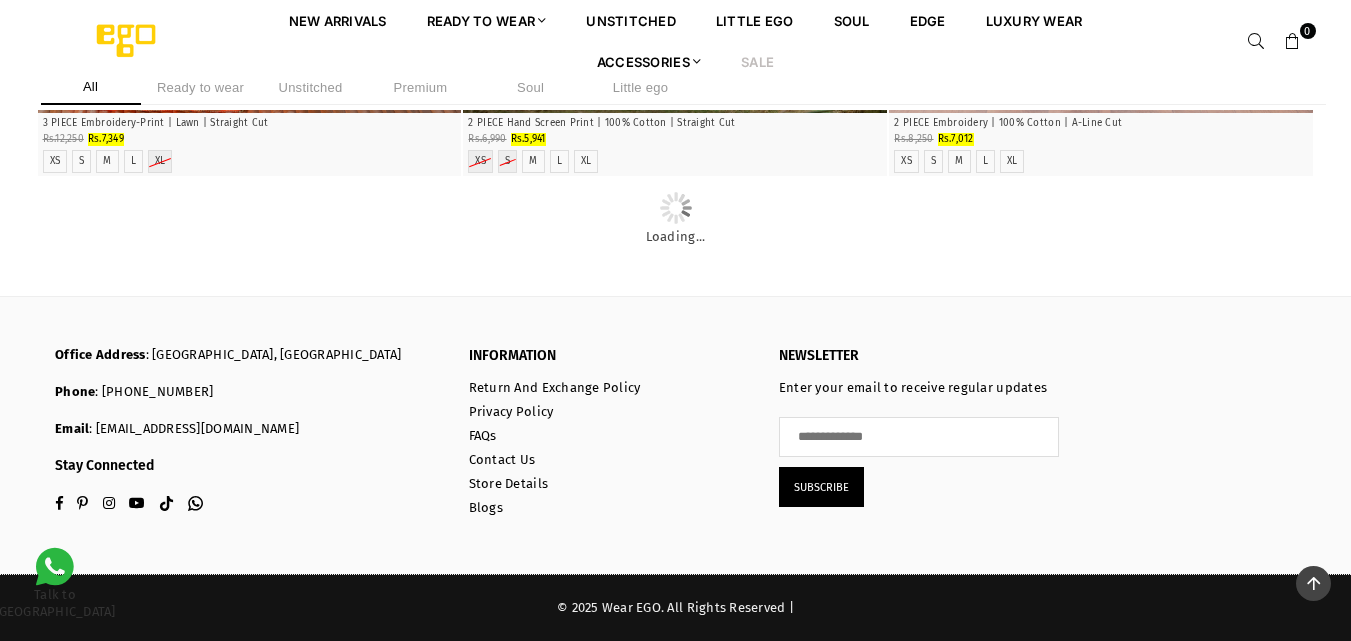 click at bounding box center (1257, 42) 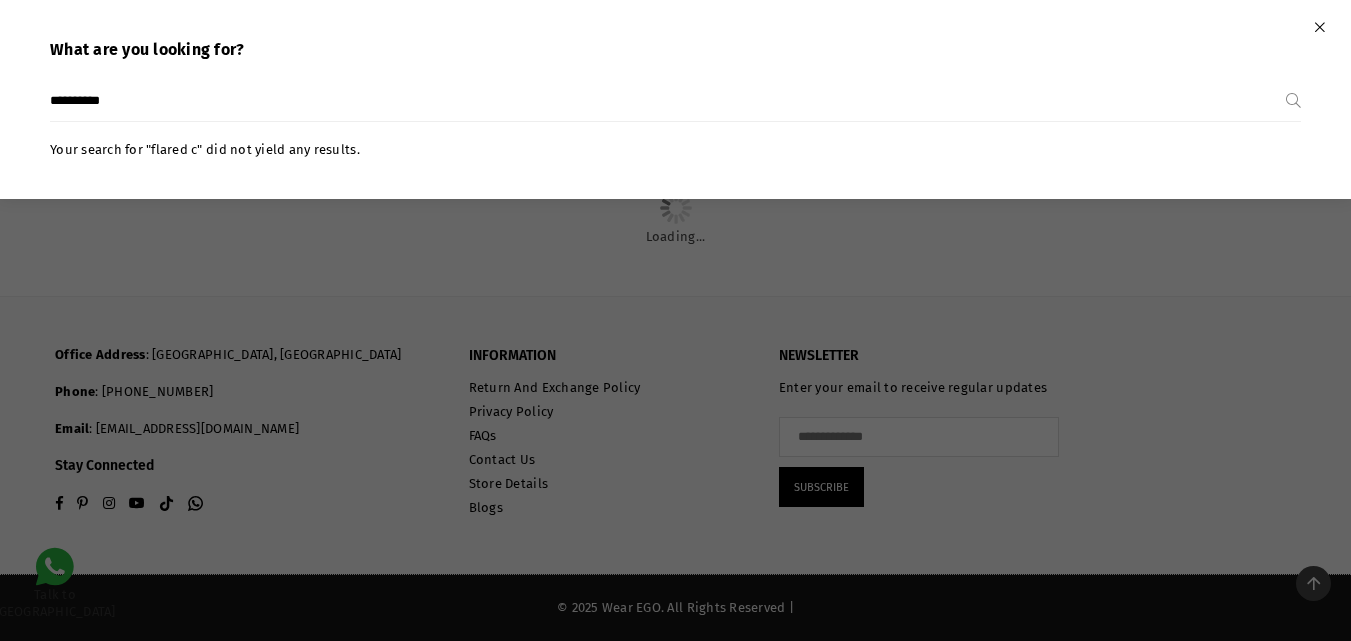 type on "**********" 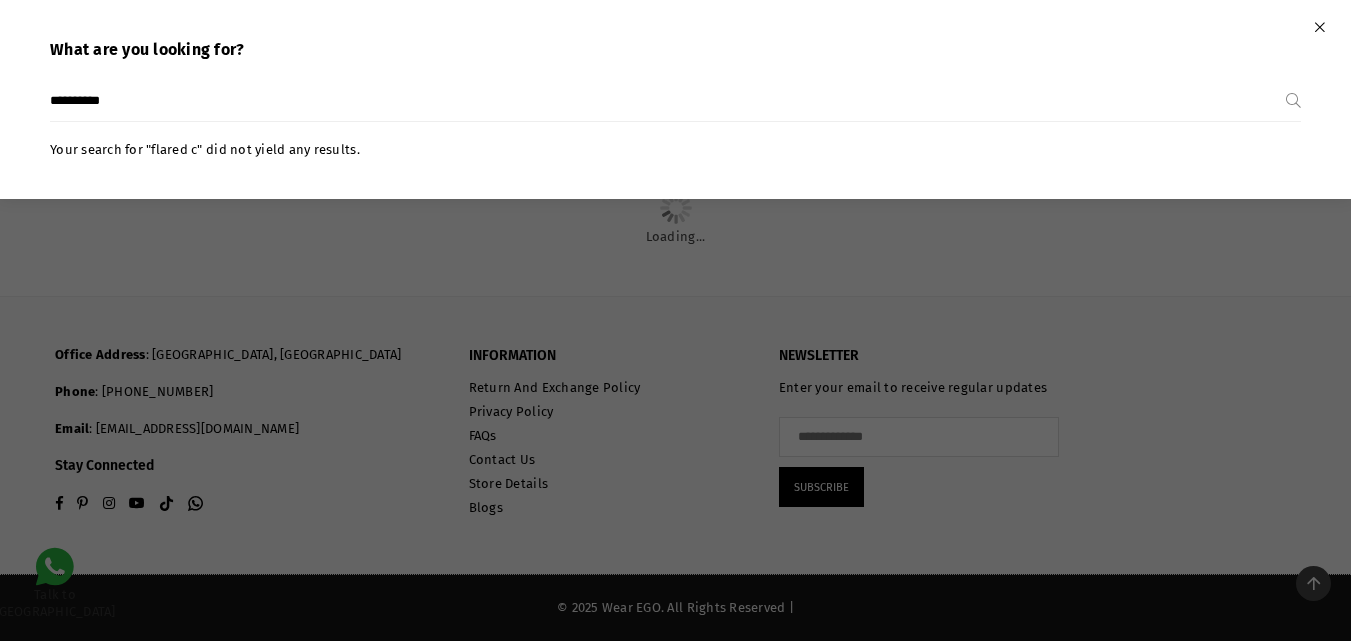 click on "Submit" at bounding box center [1293, 101] 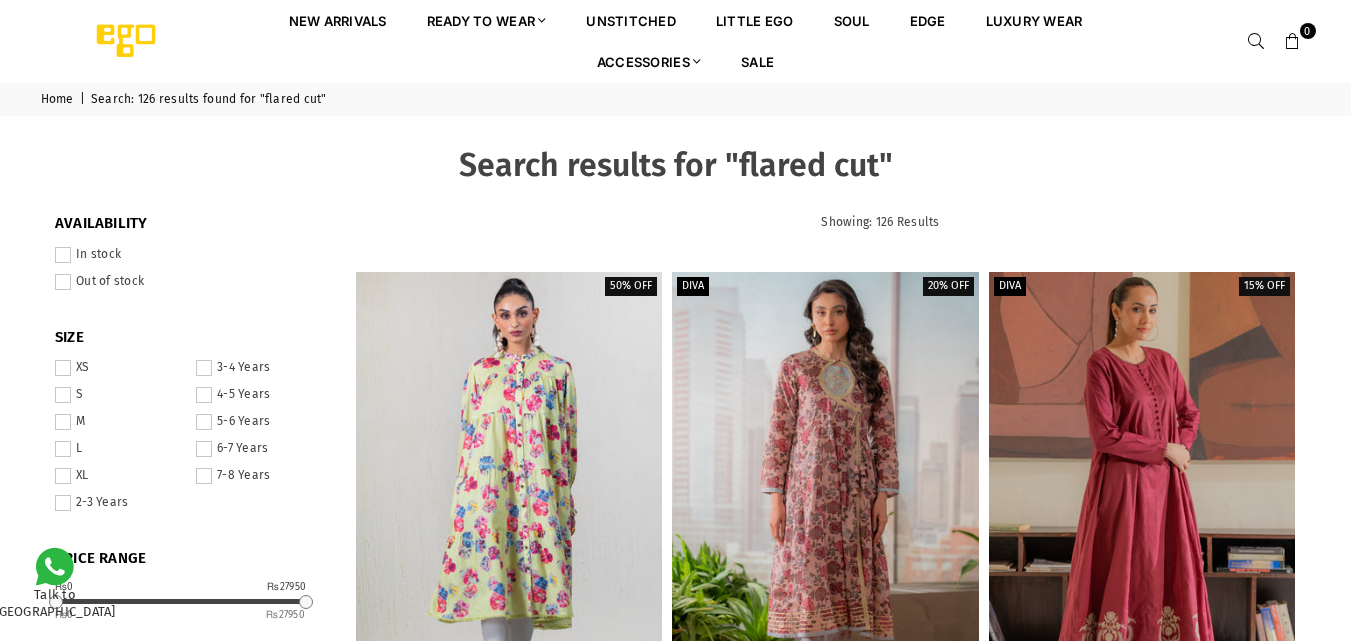 scroll, scrollTop: 0, scrollLeft: 0, axis: both 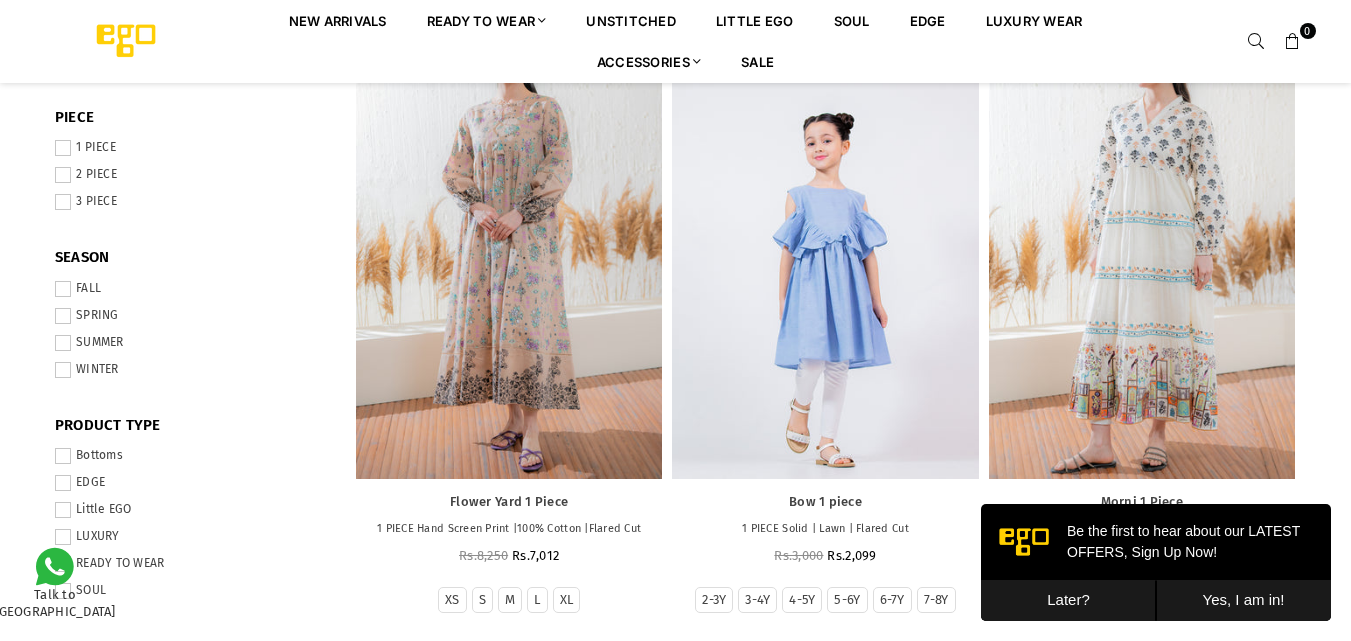 click on "Later?" at bounding box center (1068, 600) 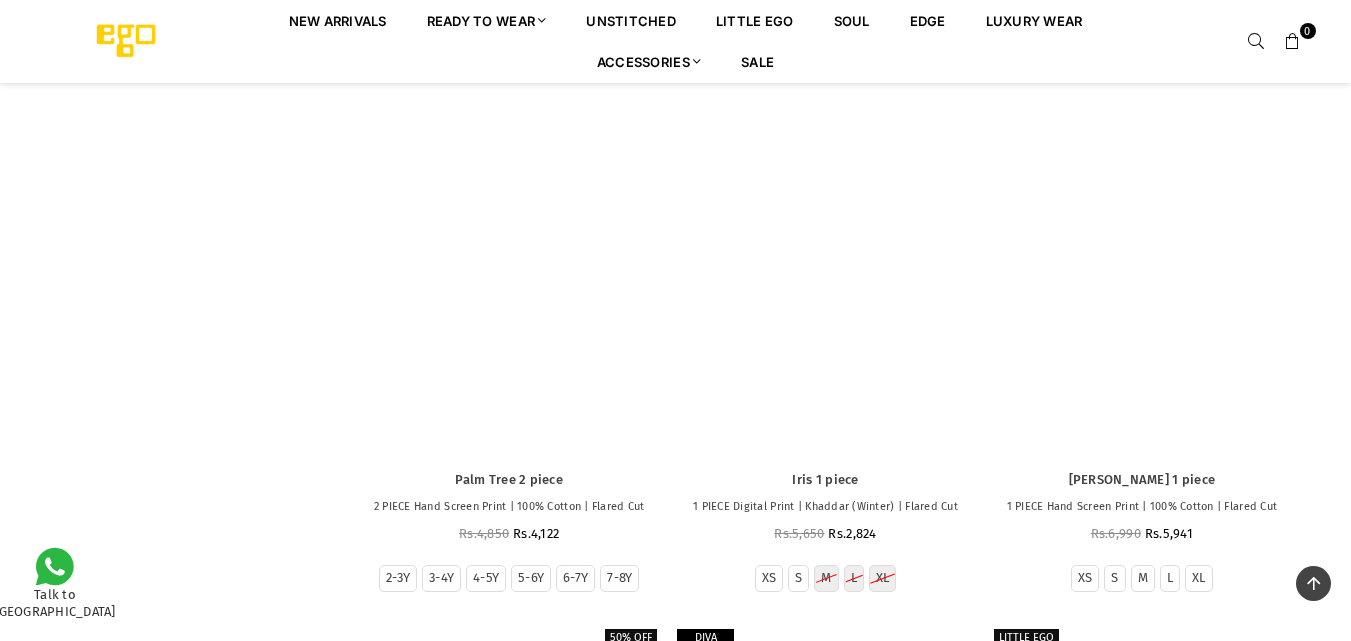 scroll, scrollTop: 11577, scrollLeft: 0, axis: vertical 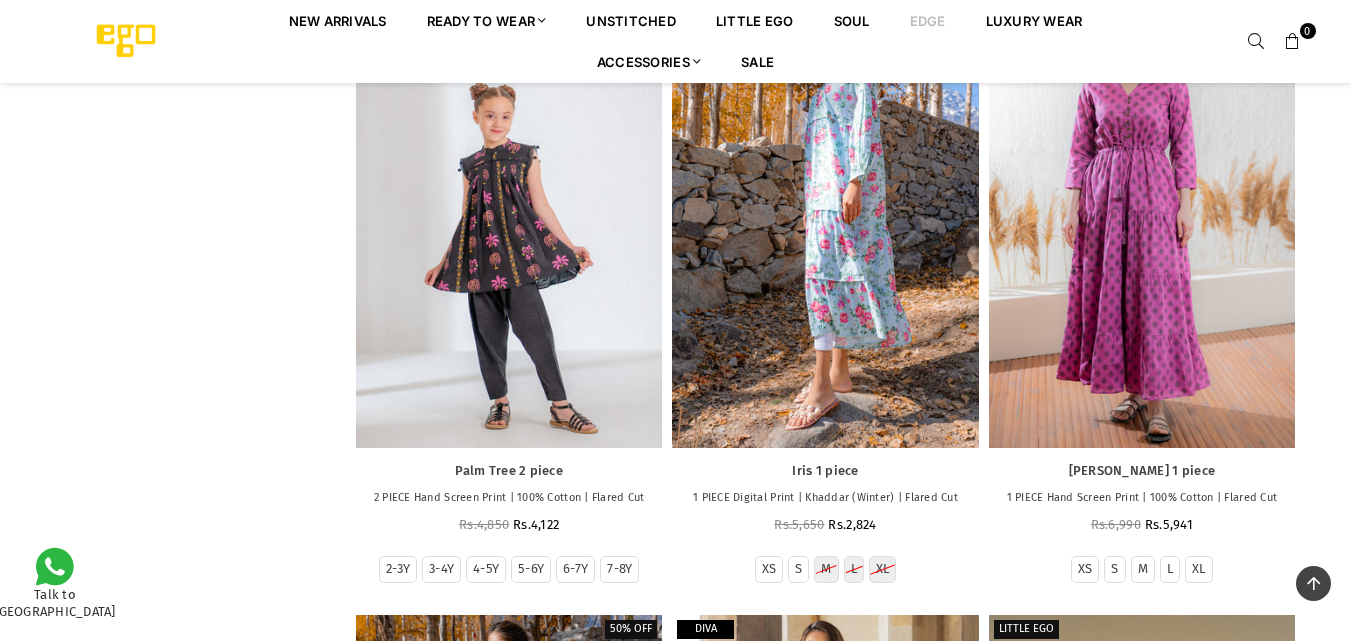 click on "EDGE" at bounding box center (928, 20) 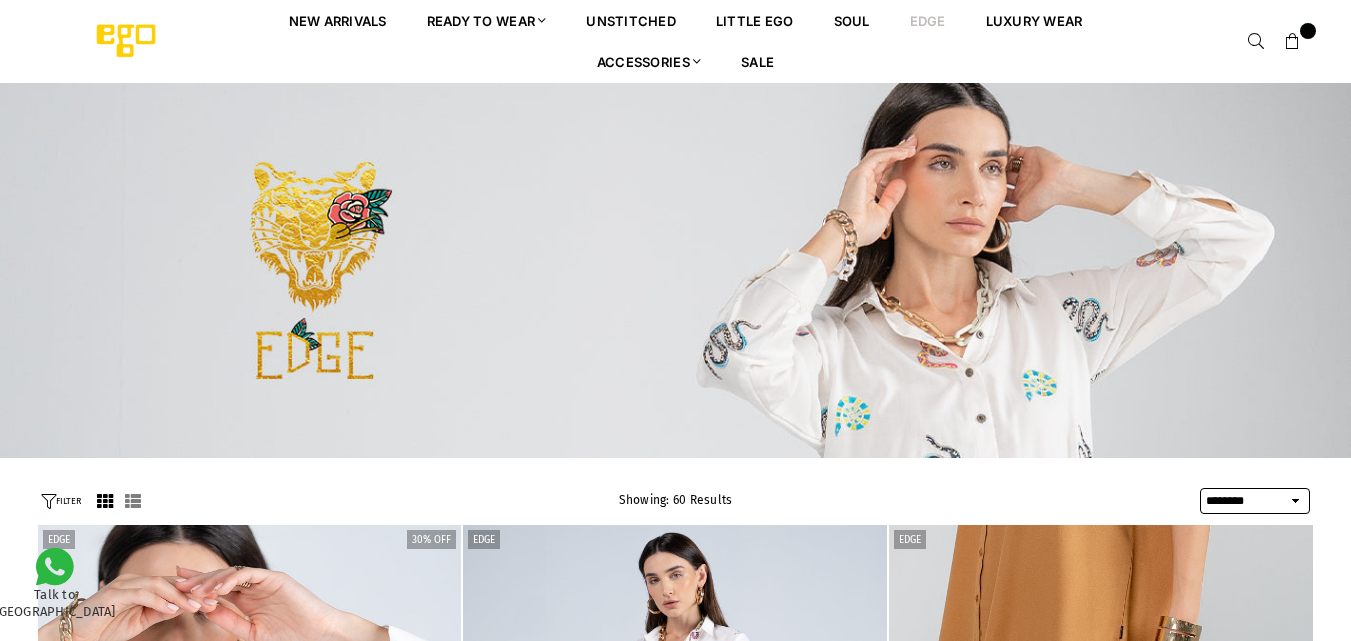 select on "******" 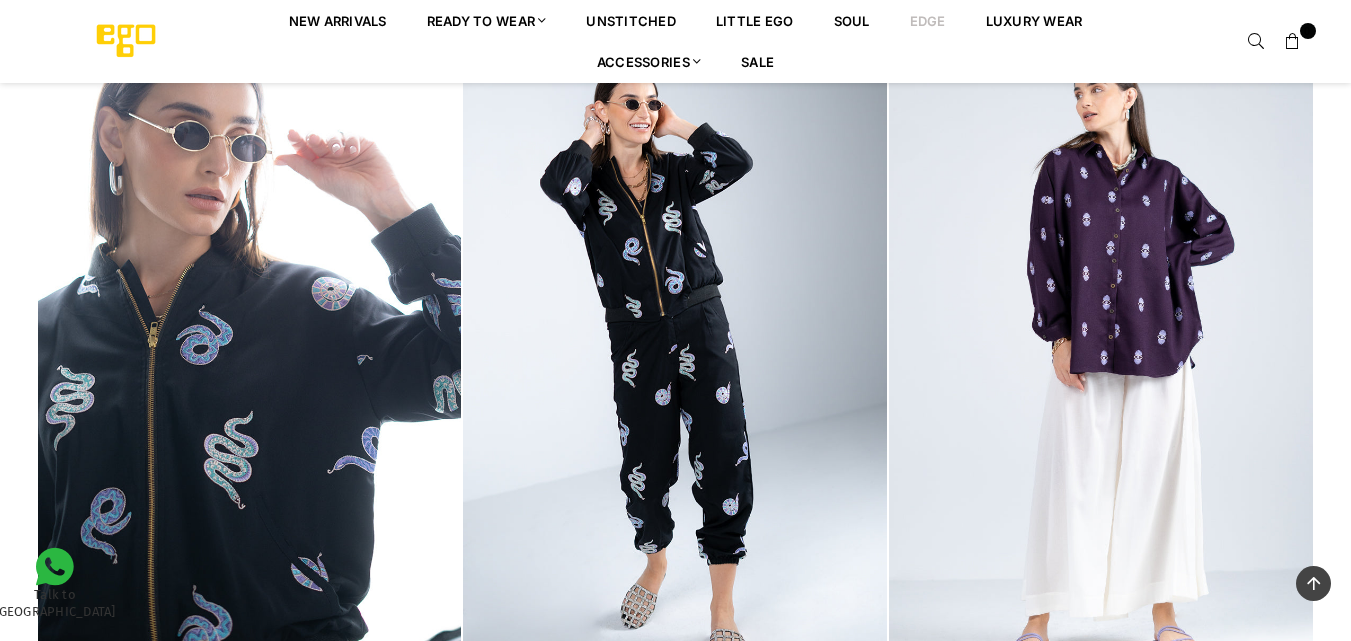 scroll, scrollTop: 2382, scrollLeft: 0, axis: vertical 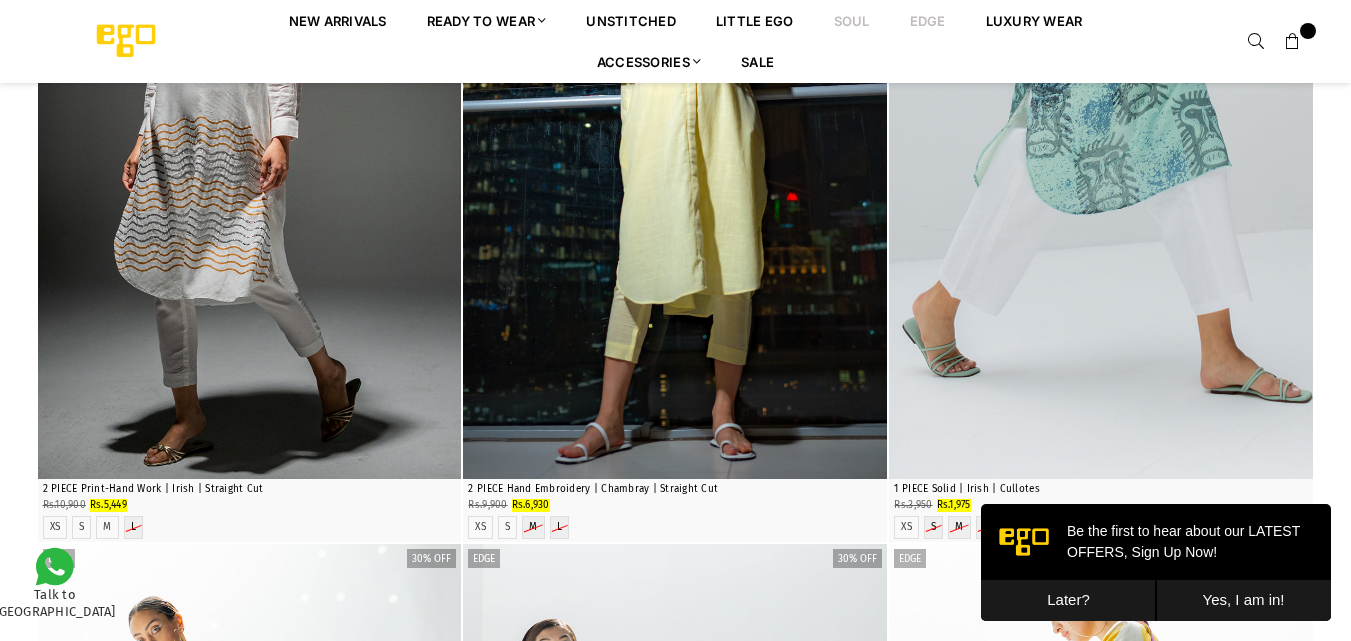 click on "Soul" at bounding box center (852, 20) 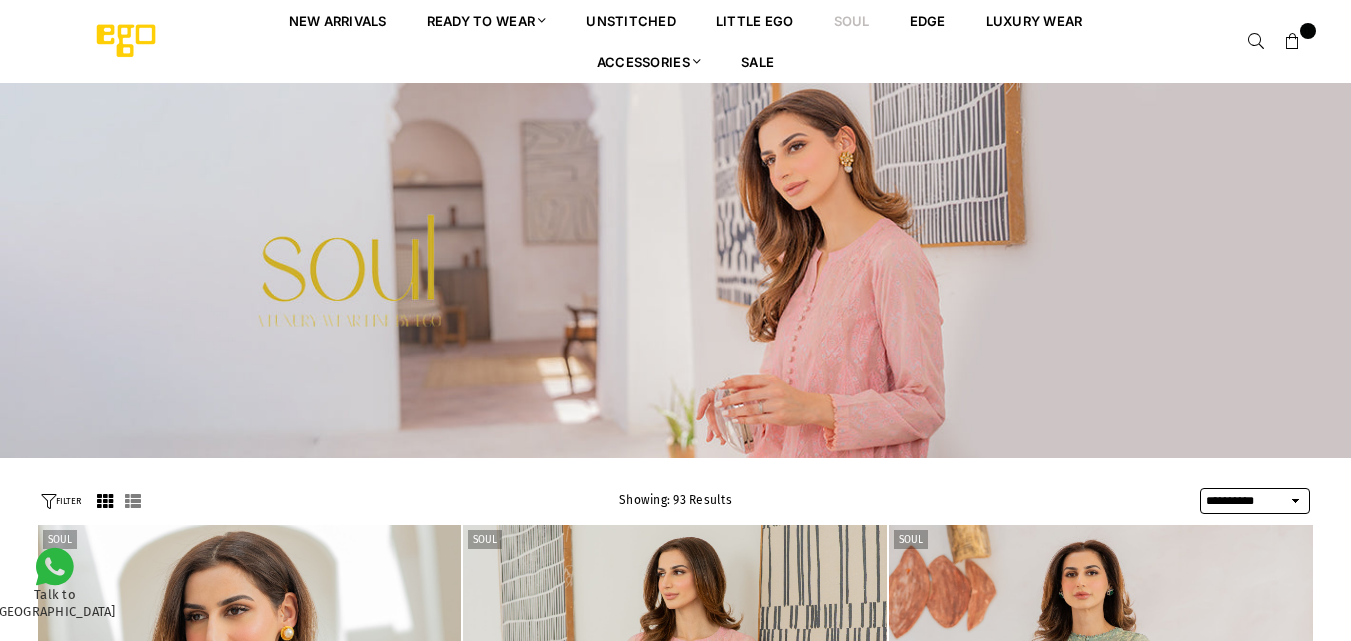 select on "**********" 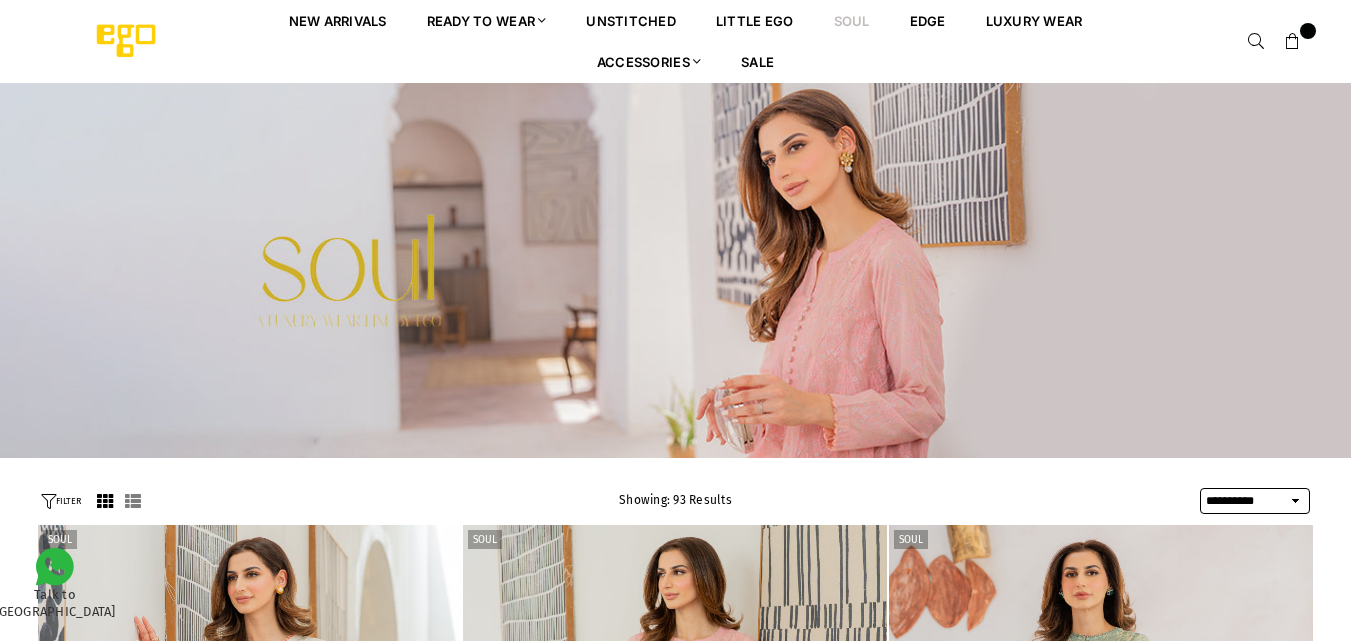 scroll, scrollTop: 0, scrollLeft: 0, axis: both 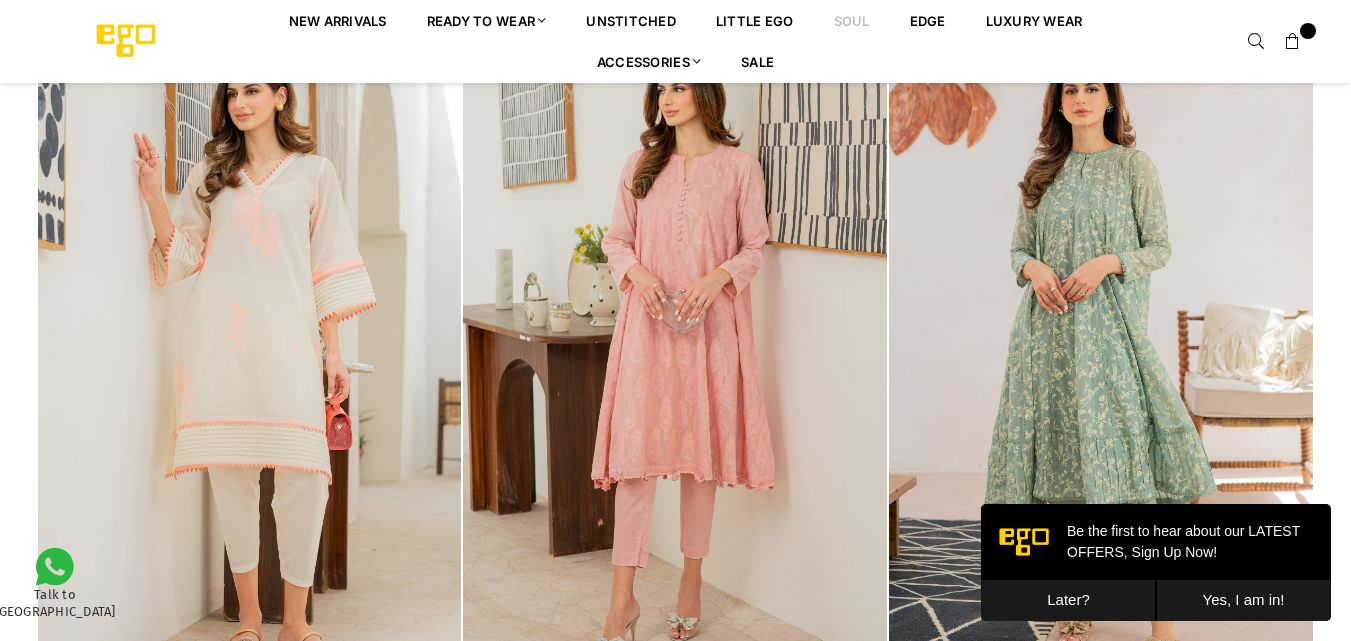 click on "Later?" at bounding box center (1068, 600) 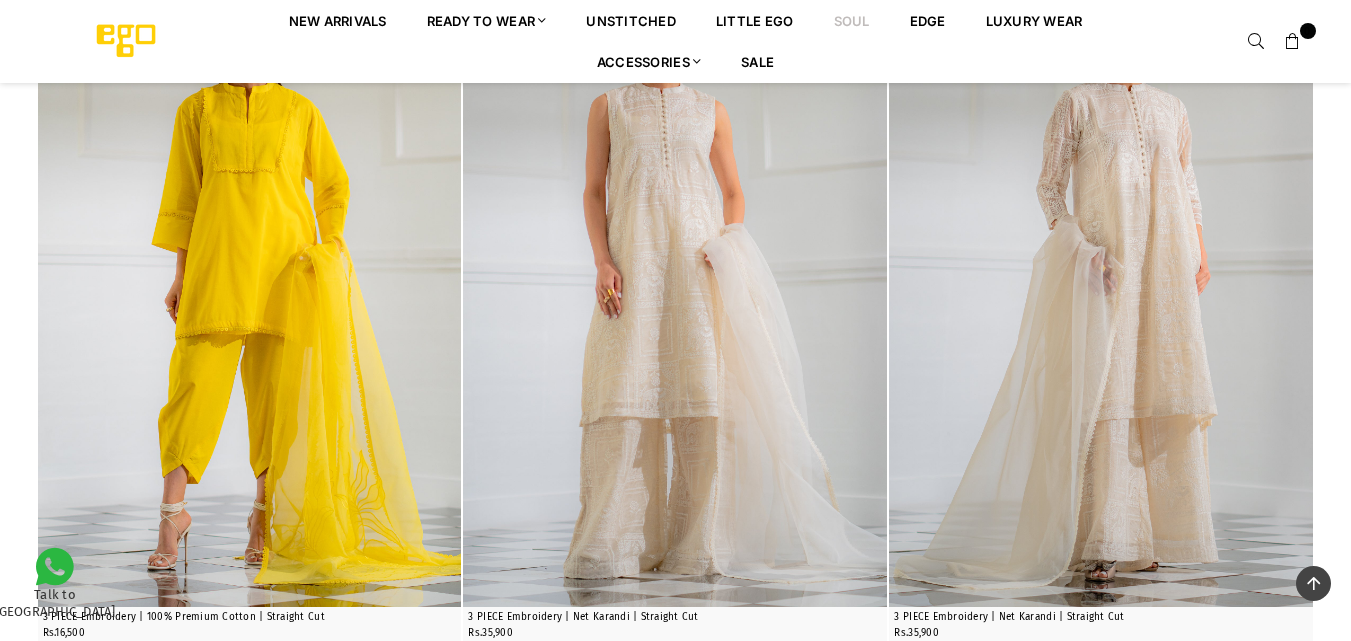 scroll, scrollTop: 2082, scrollLeft: 0, axis: vertical 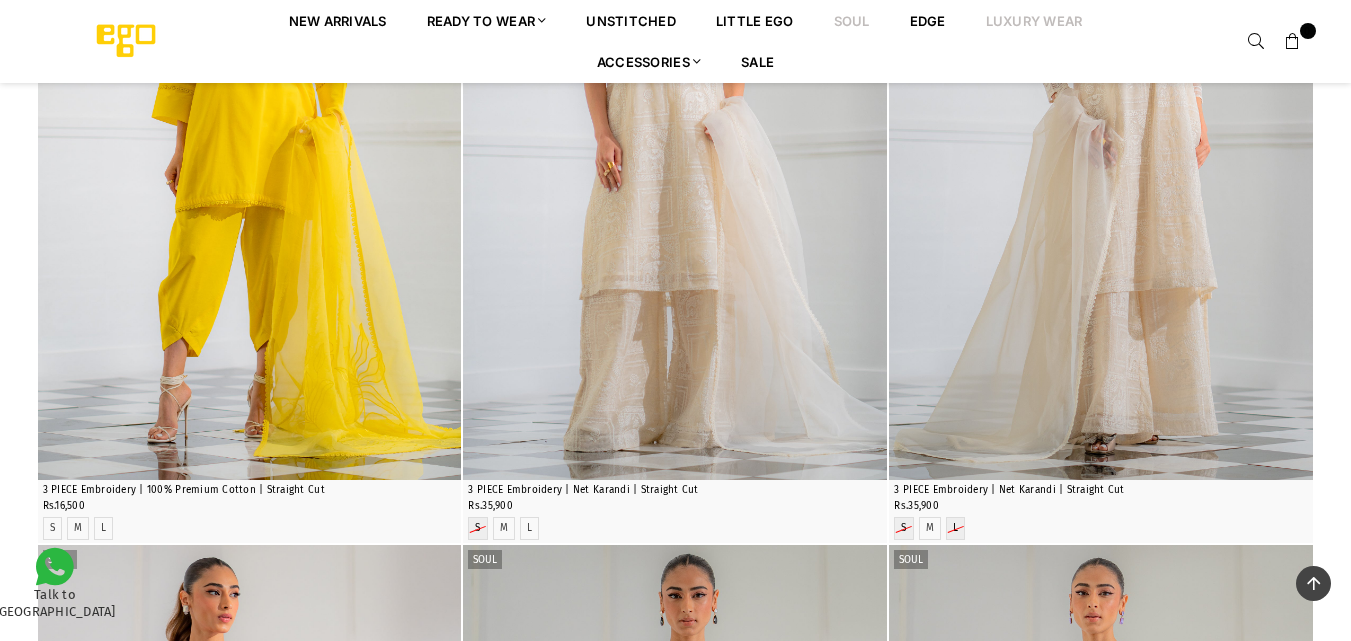 click on "Luxury Wear" at bounding box center (1034, 20) 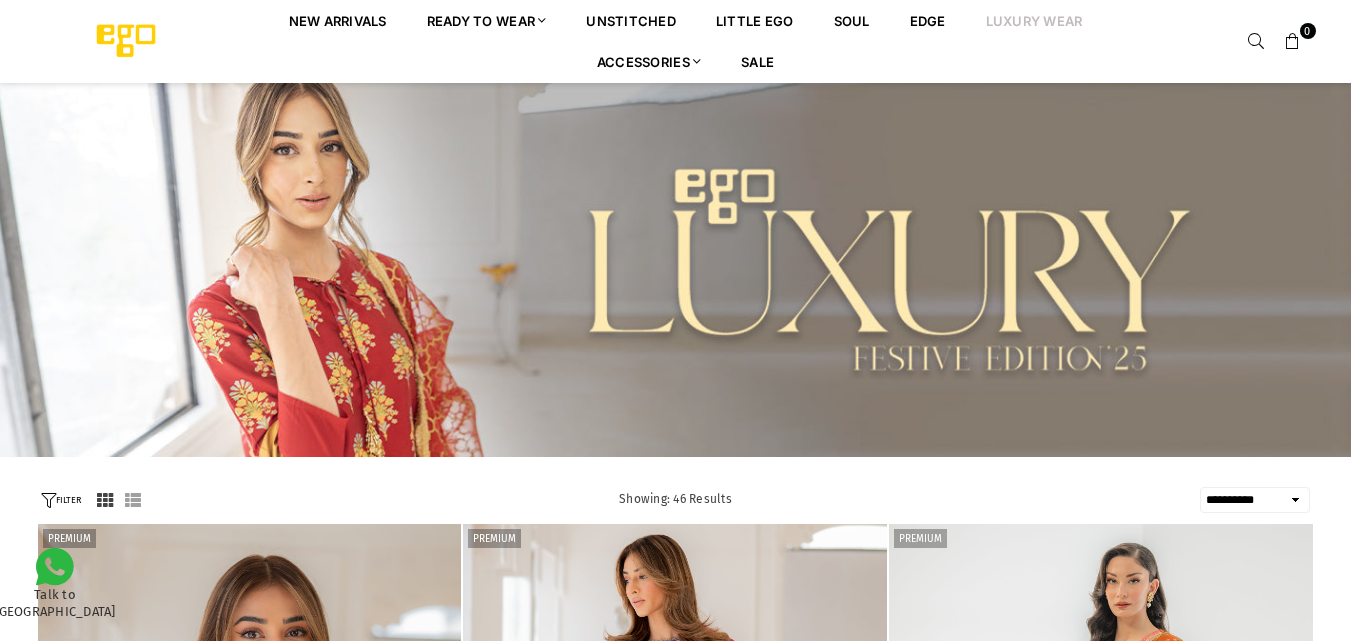 select on "**********" 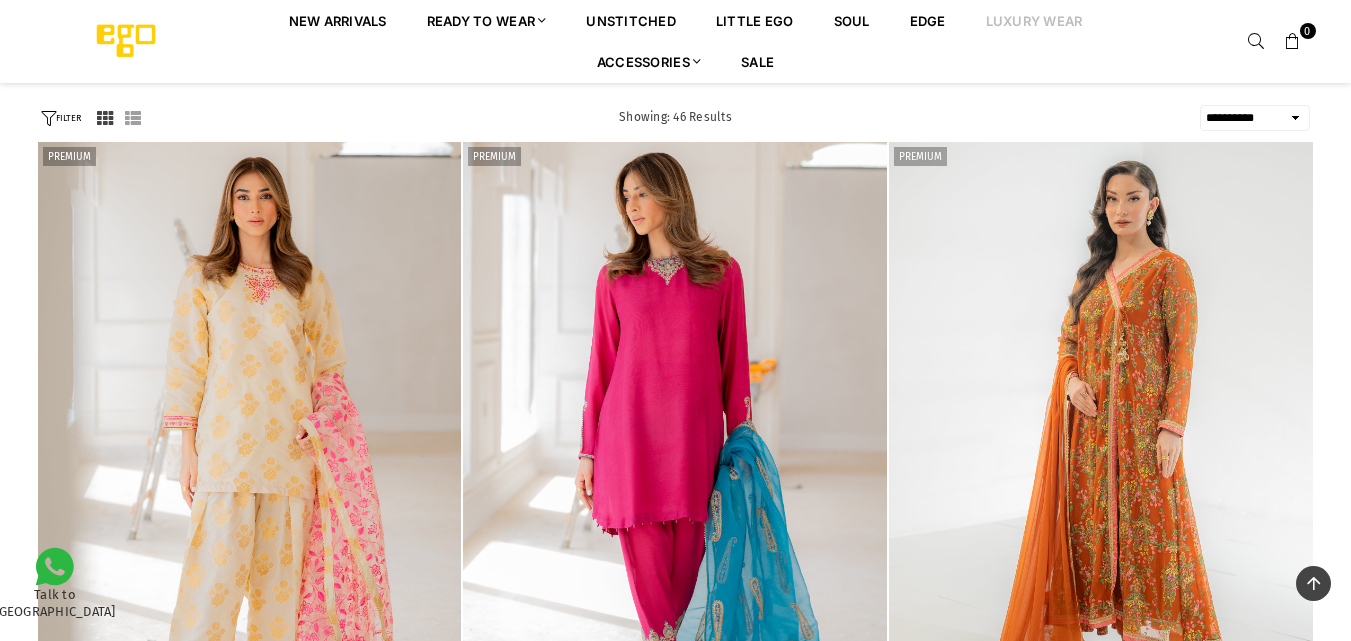 scroll, scrollTop: 382, scrollLeft: 0, axis: vertical 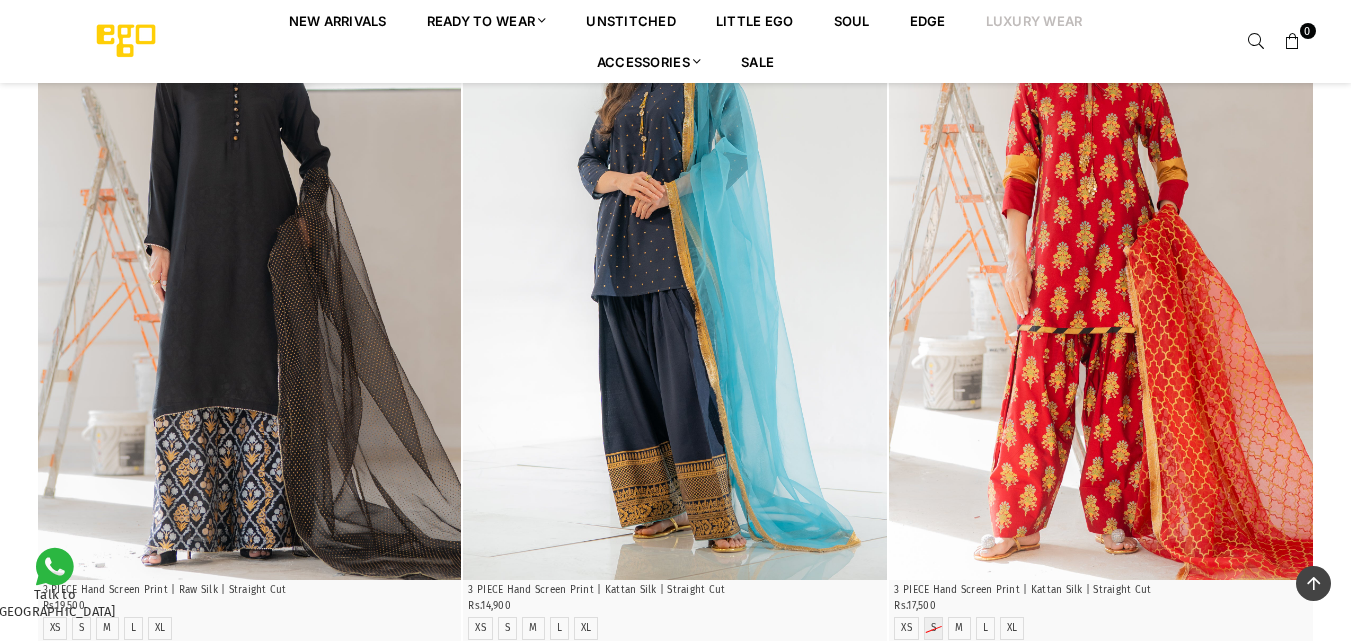 click at bounding box center (1257, 42) 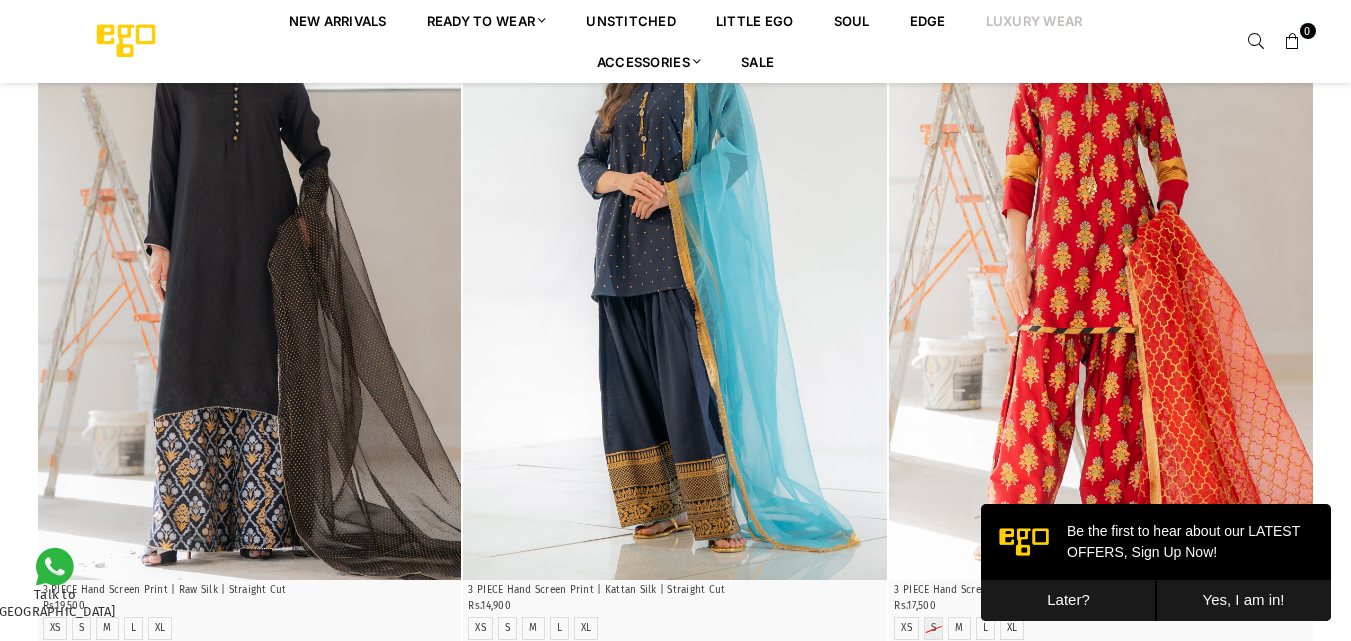 scroll, scrollTop: 0, scrollLeft: 0, axis: both 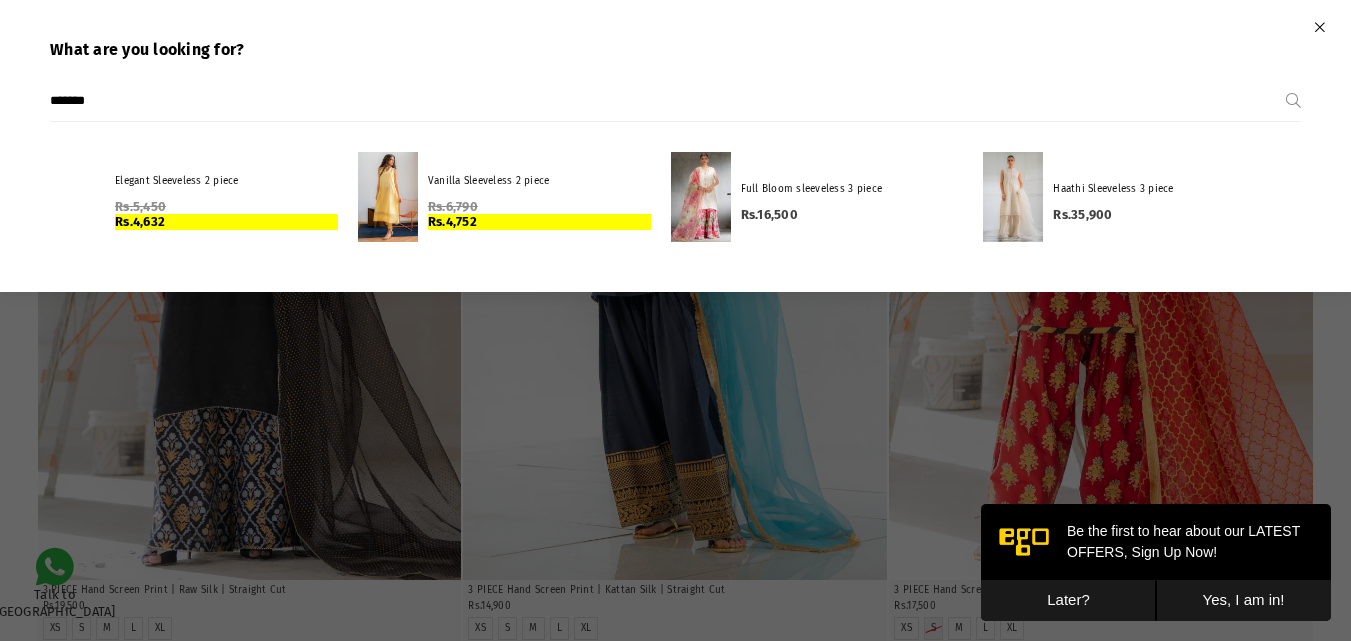 type on "******" 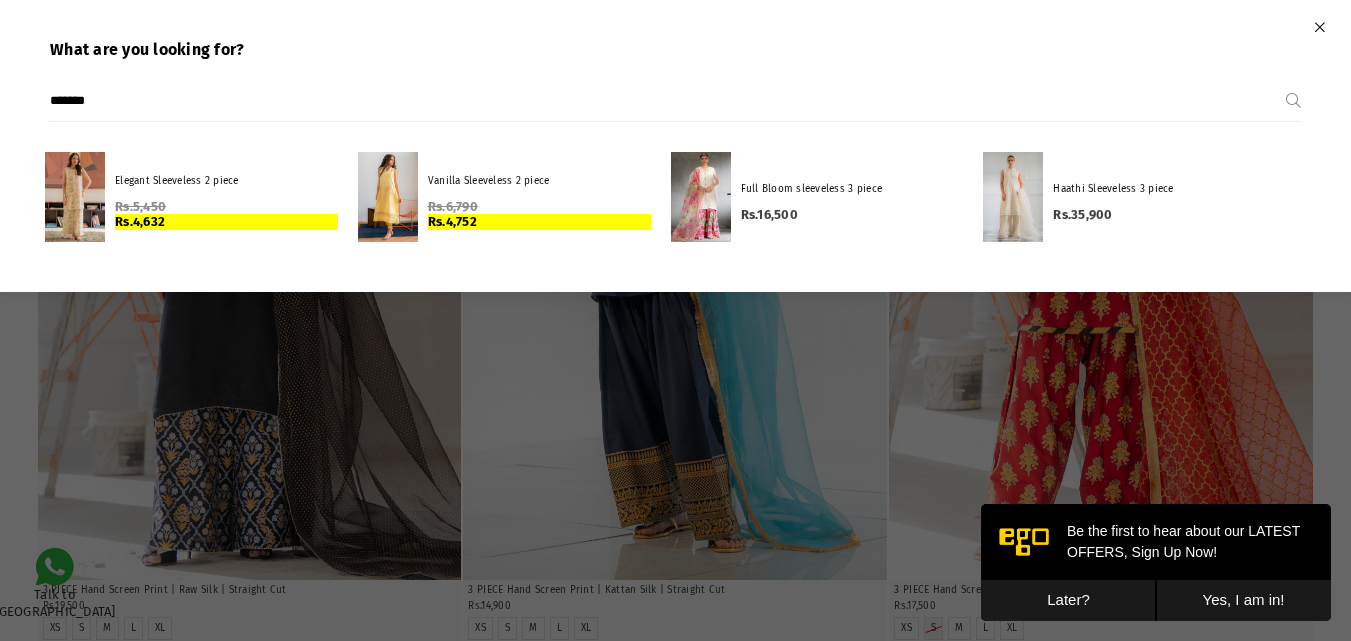 click on "Submit" at bounding box center [1293, 101] 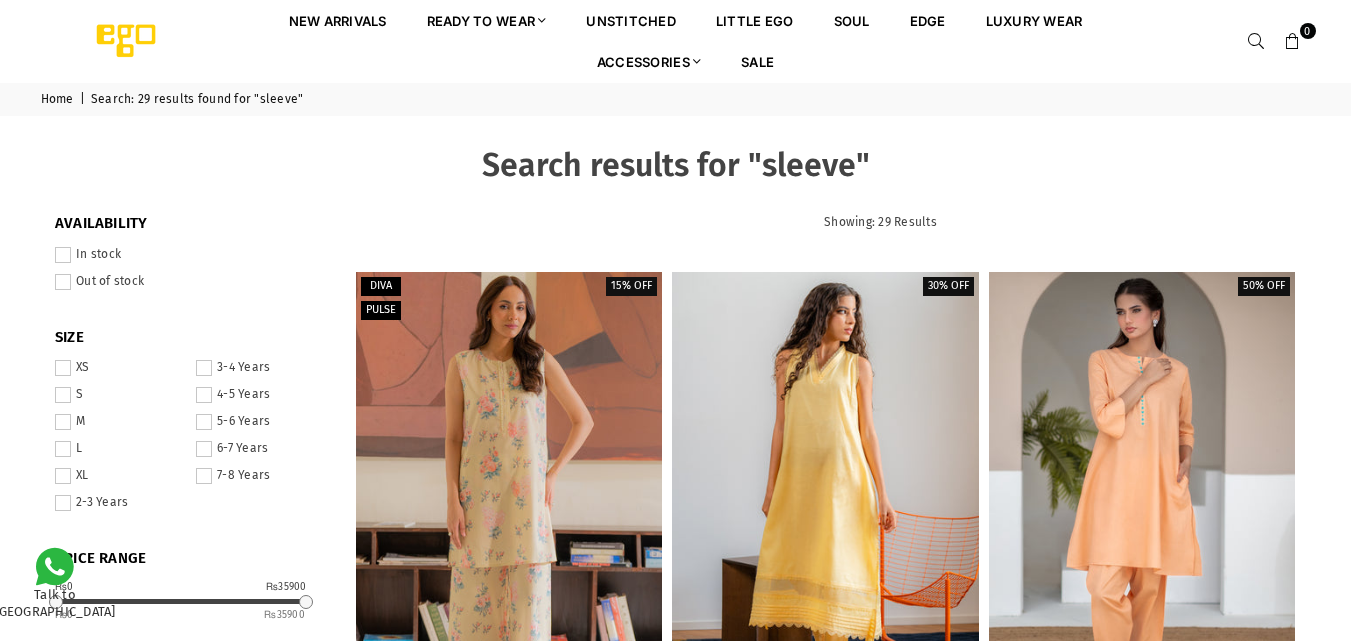 scroll, scrollTop: 0, scrollLeft: 0, axis: both 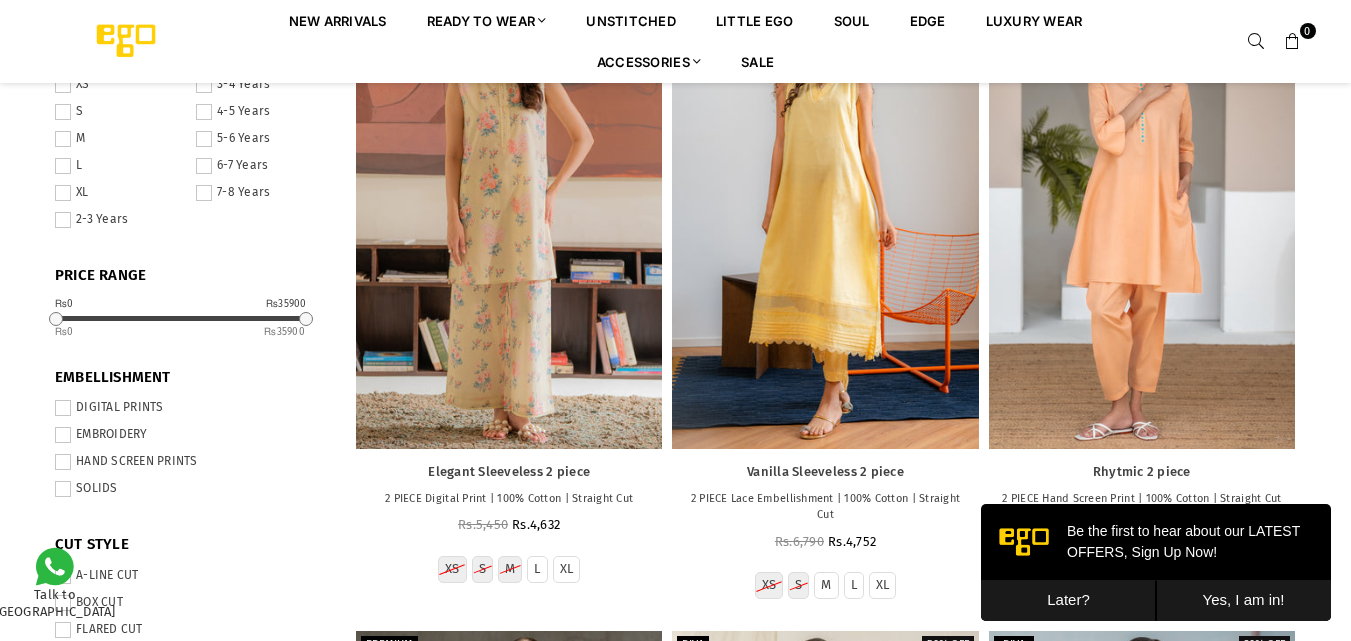 click on "Later?" at bounding box center (1068, 600) 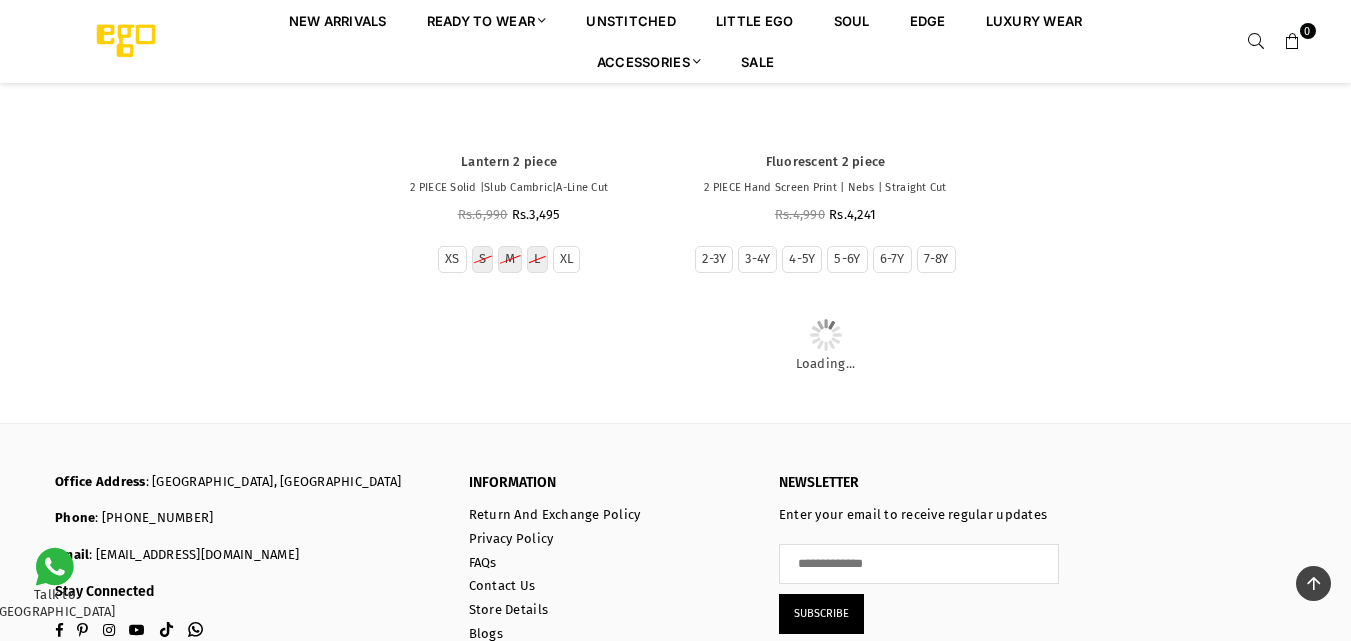 scroll, scrollTop: 4382, scrollLeft: 0, axis: vertical 